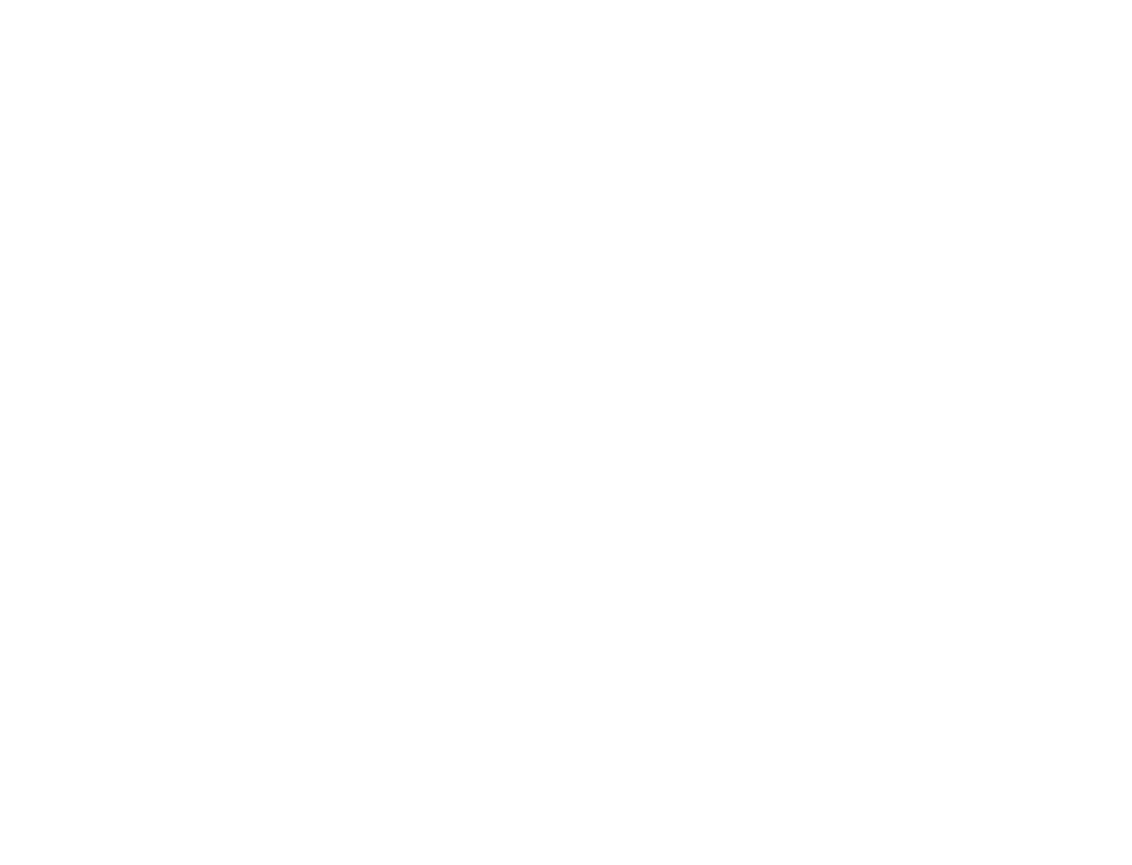 scroll, scrollTop: 0, scrollLeft: 0, axis: both 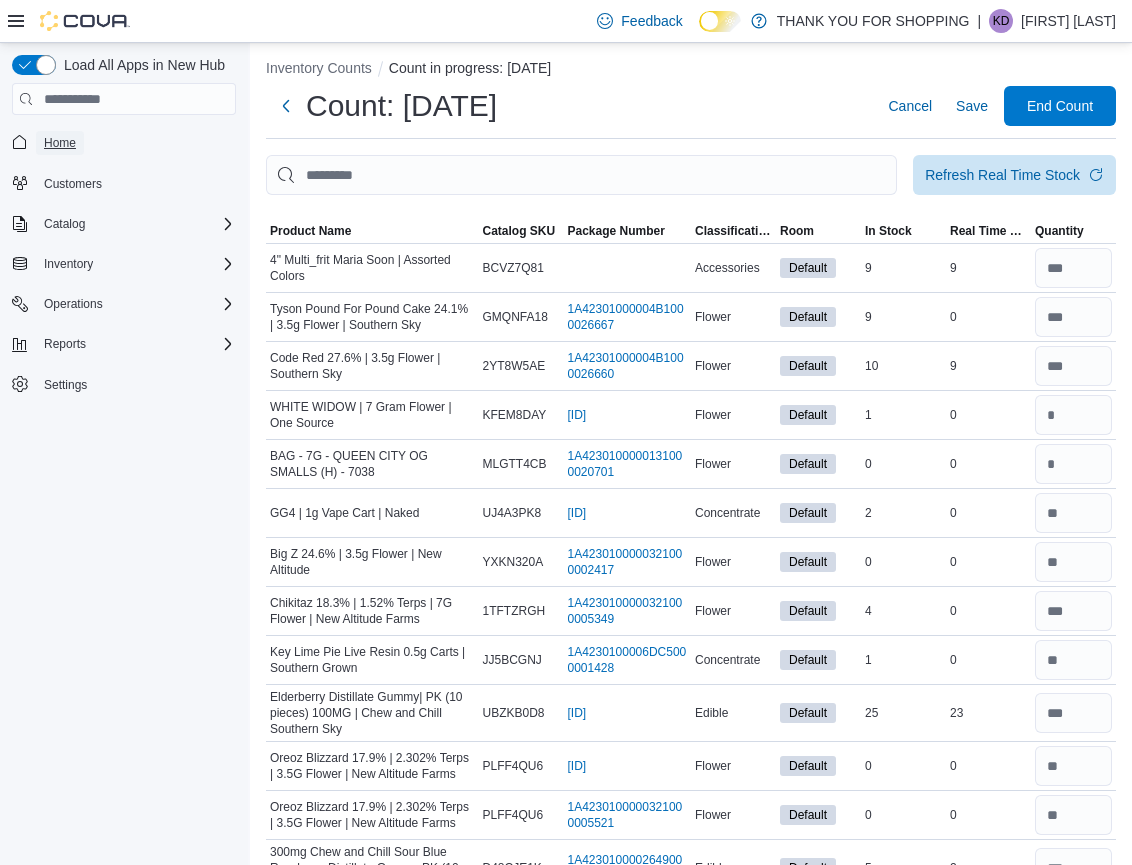 click on "Home" at bounding box center [60, 143] 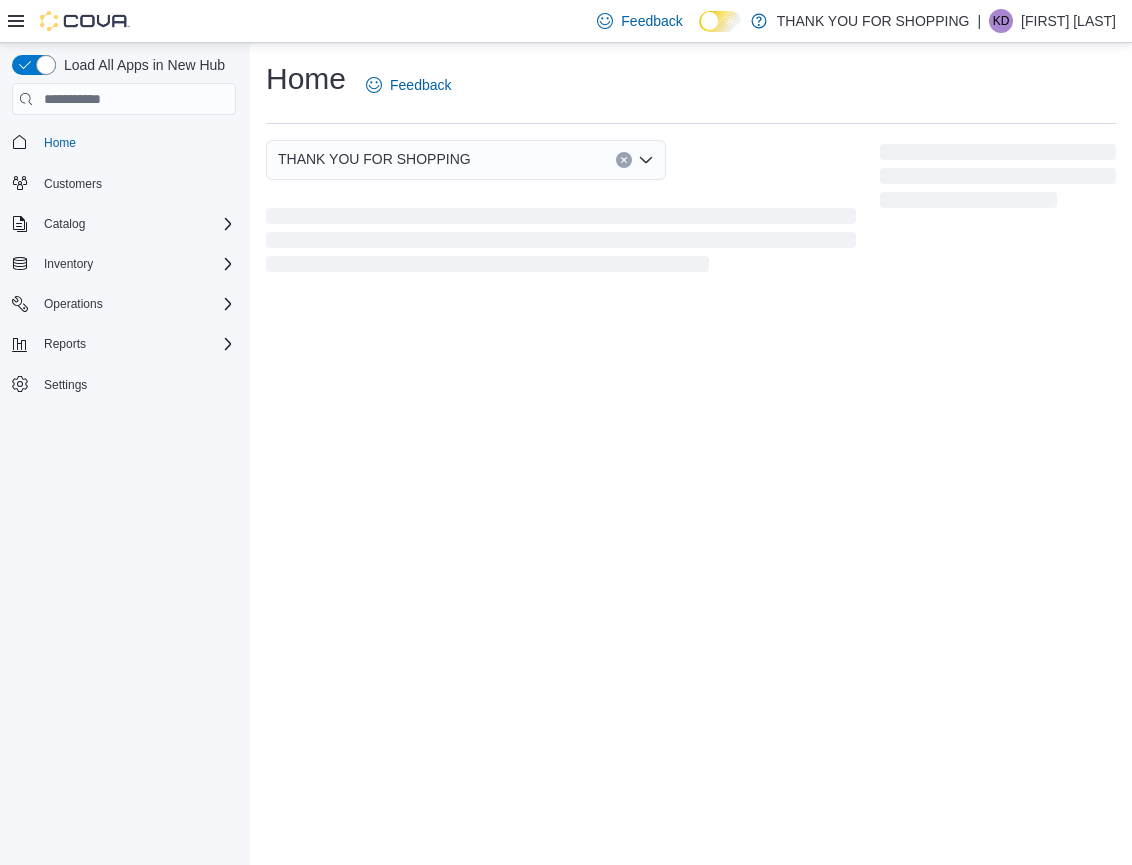 scroll, scrollTop: 0, scrollLeft: 0, axis: both 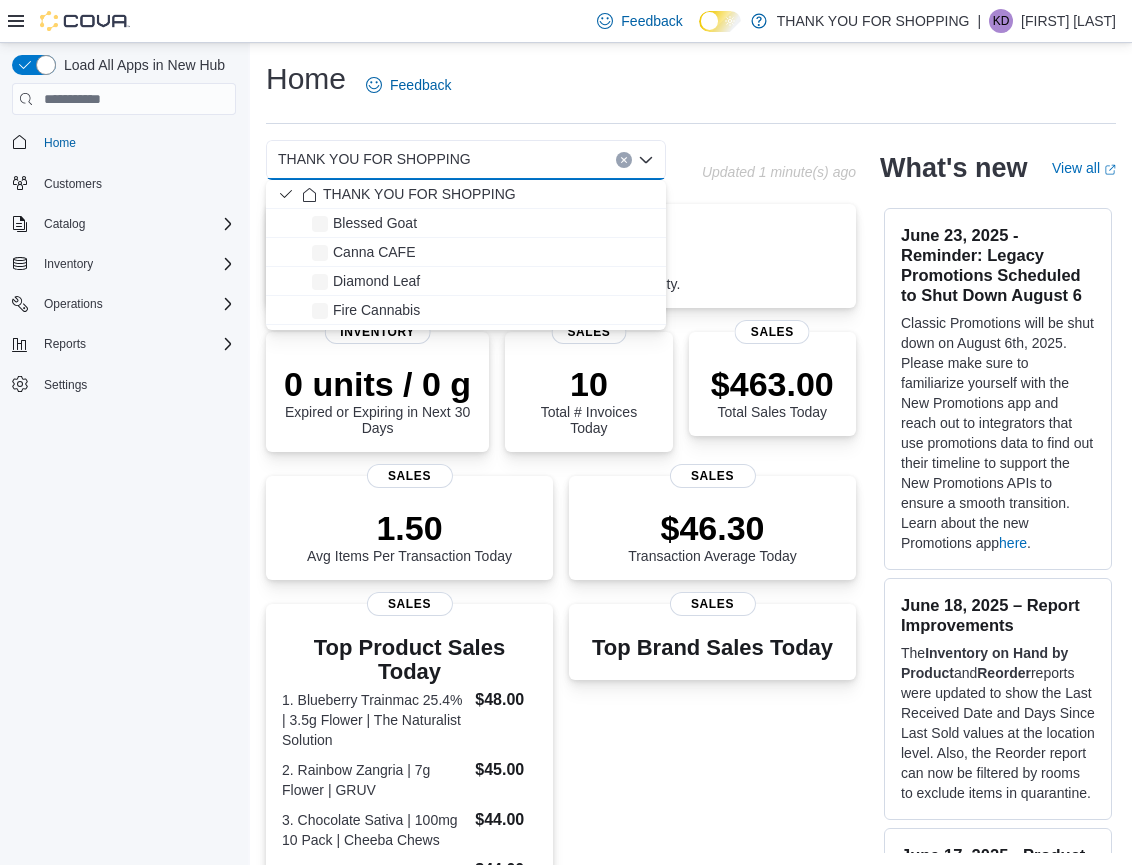 click at bounding box center [480, 160] 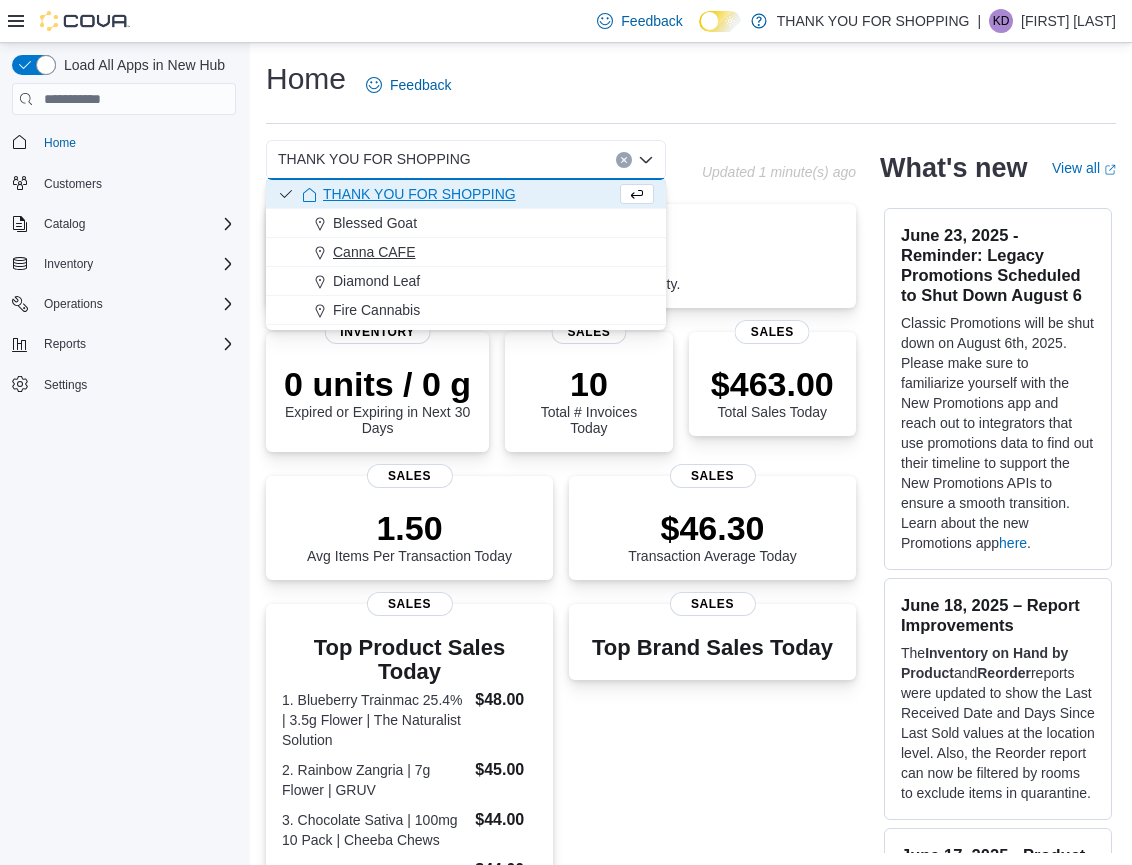 click on "Canna CAFE" at bounding box center [478, 252] 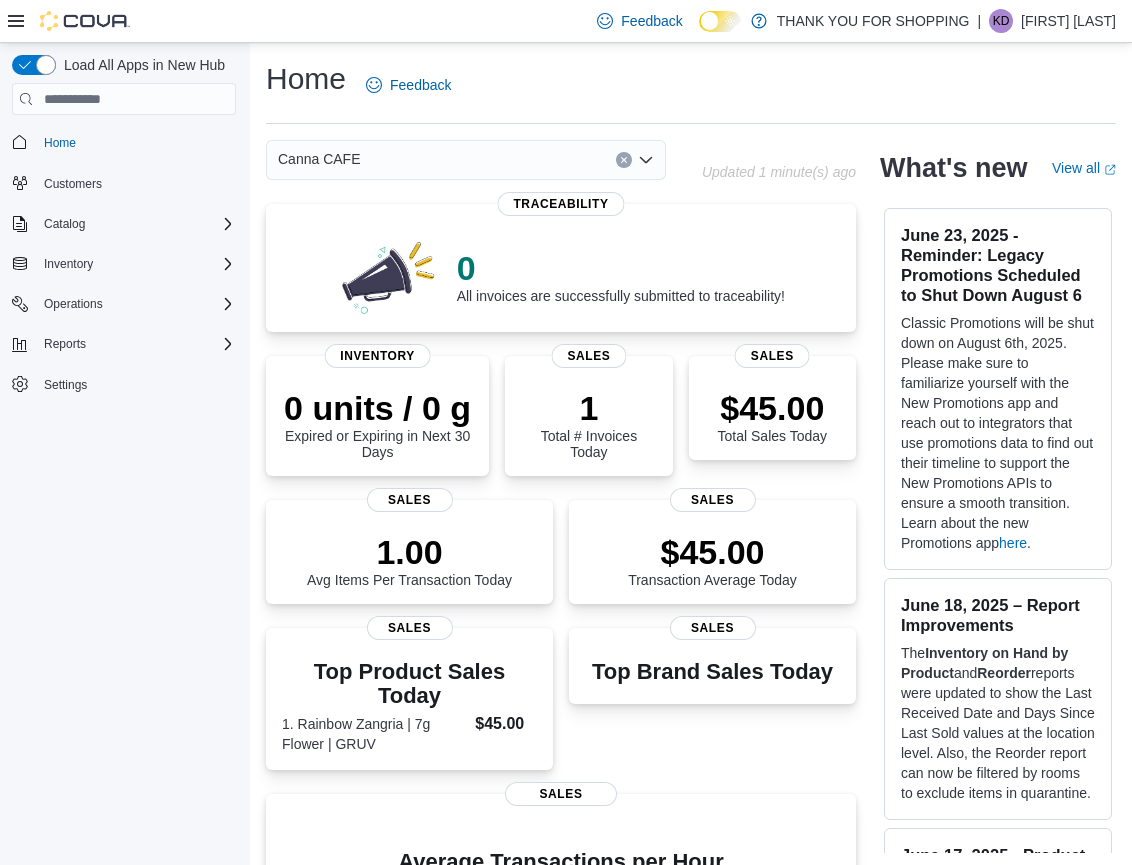 click on "Canna CAFE" at bounding box center [466, 160] 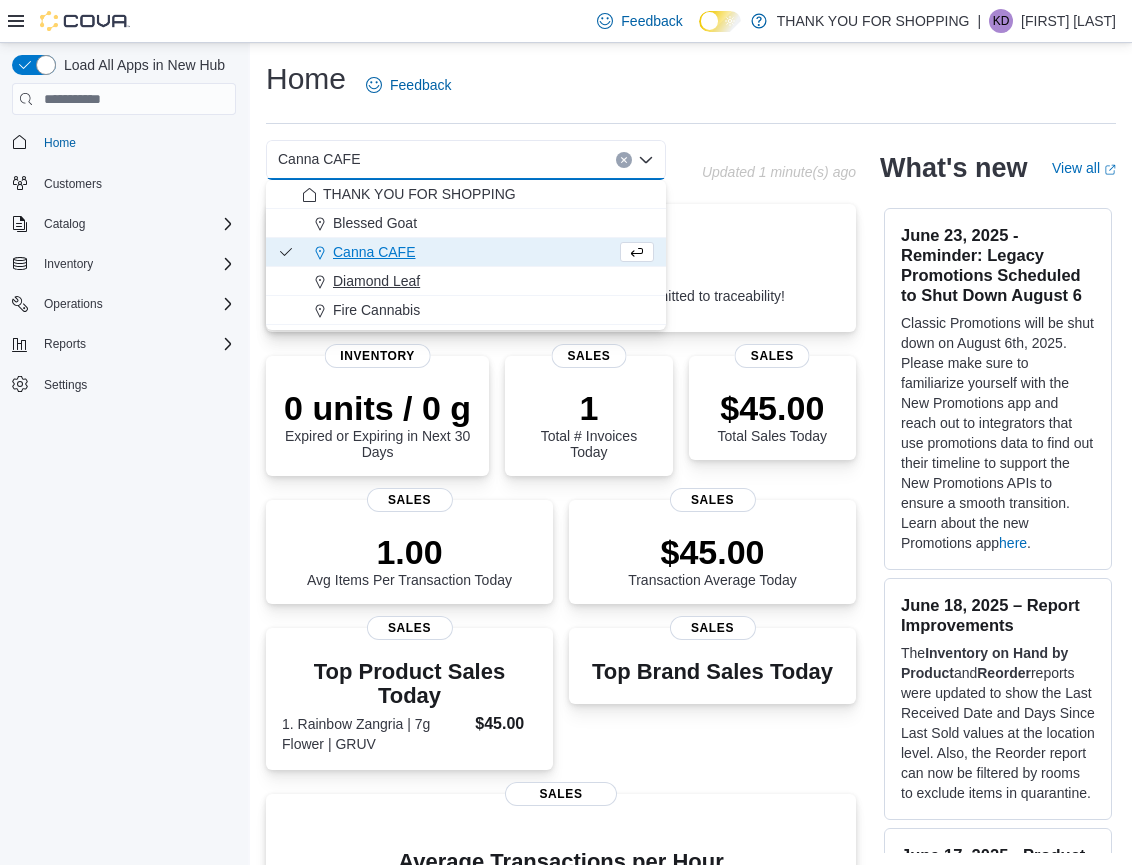 click on "Diamond Leaf" at bounding box center (376, 281) 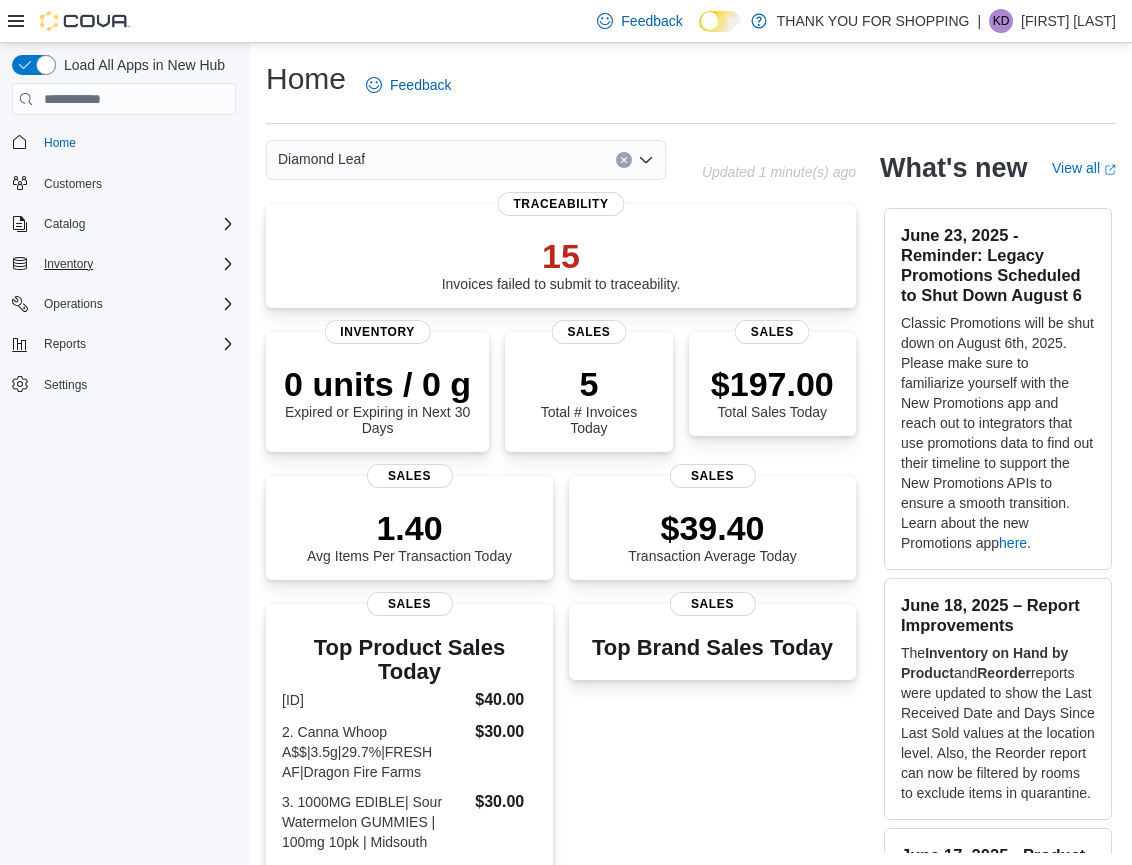 click on "Inventory" at bounding box center [136, 264] 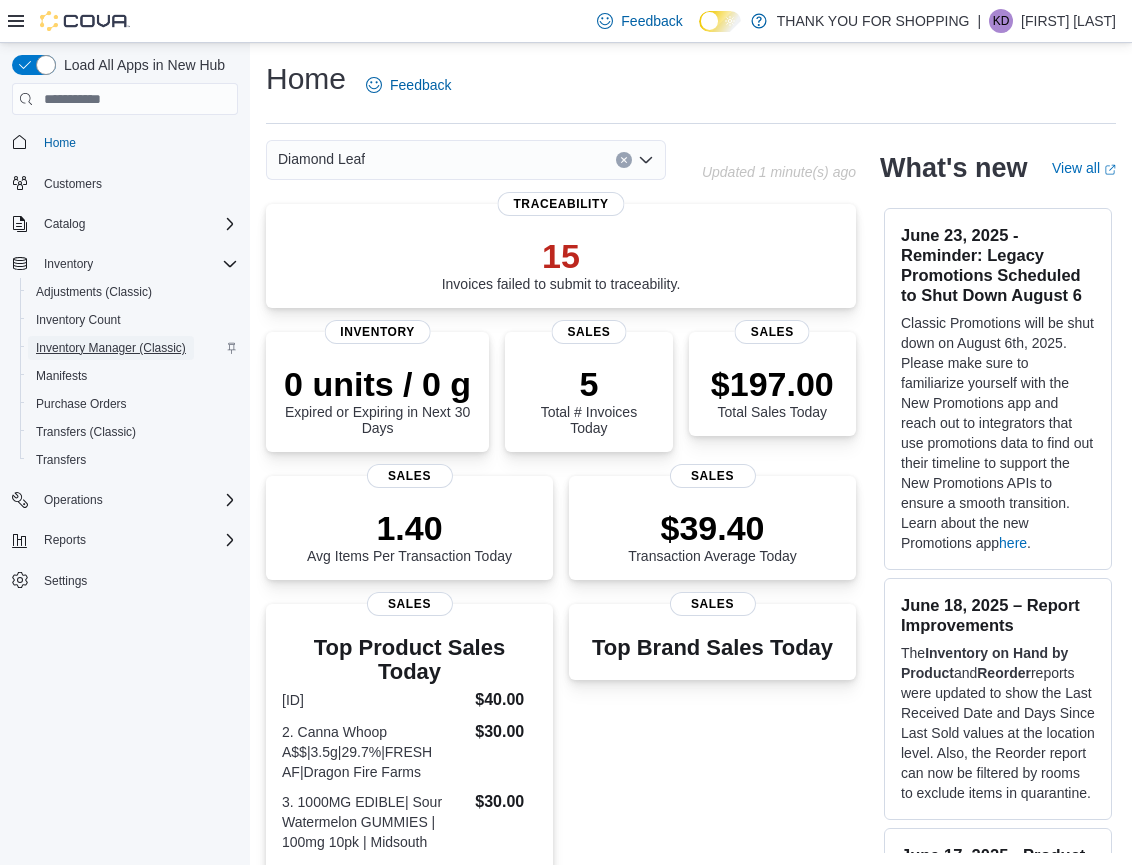 click on "Inventory Manager (Classic)" at bounding box center (111, 348) 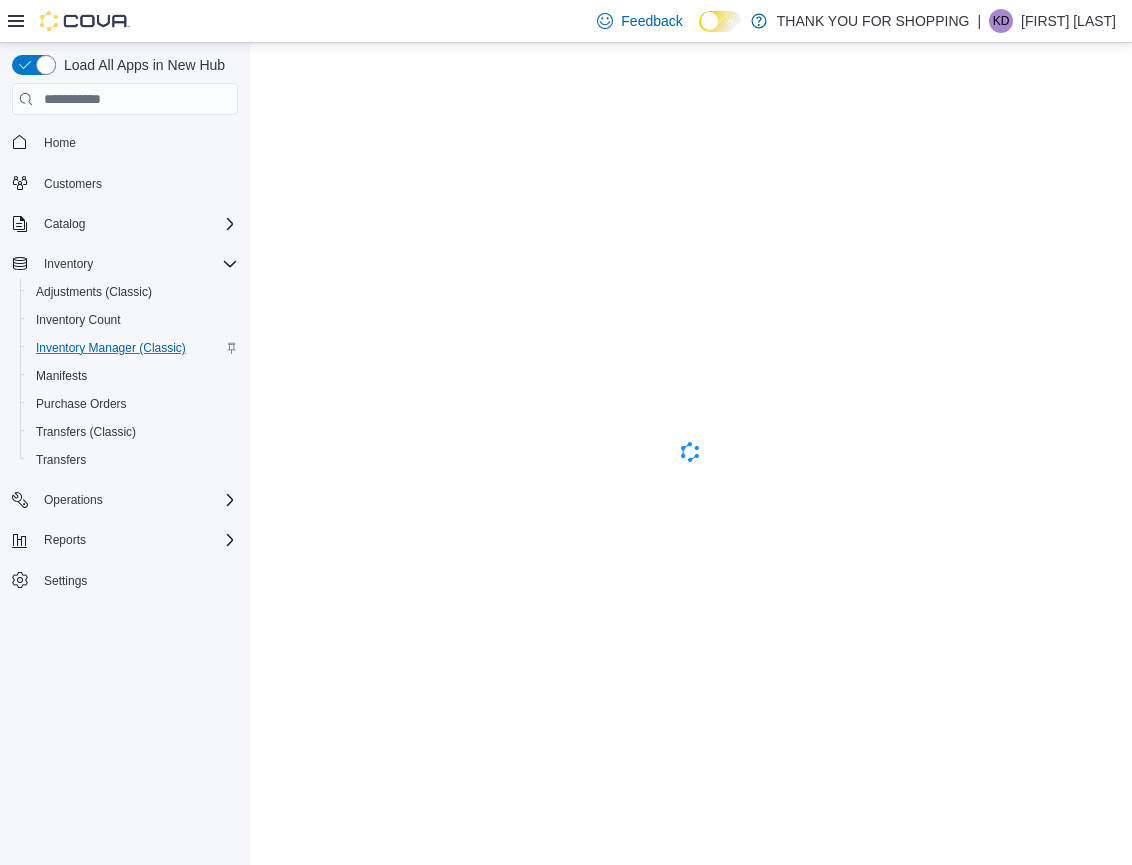 scroll, scrollTop: 0, scrollLeft: 0, axis: both 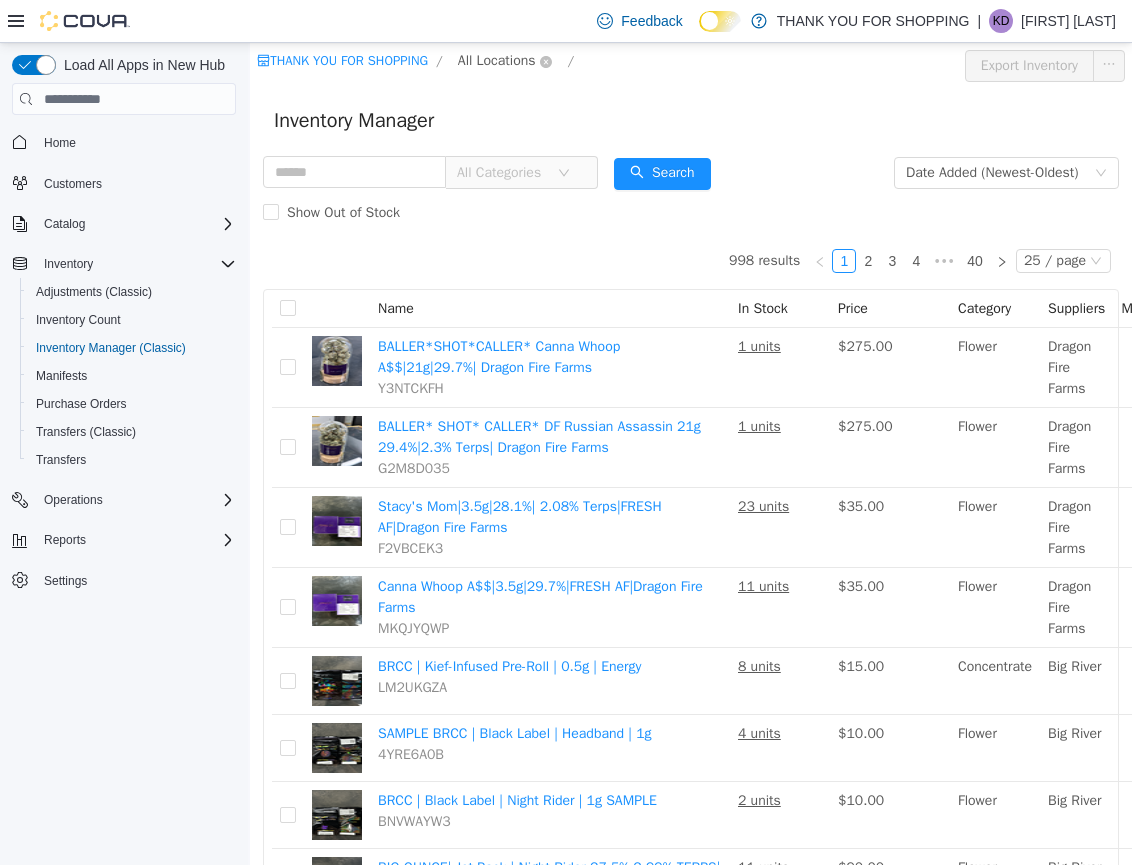 click on "All Locations" at bounding box center [497, 61] 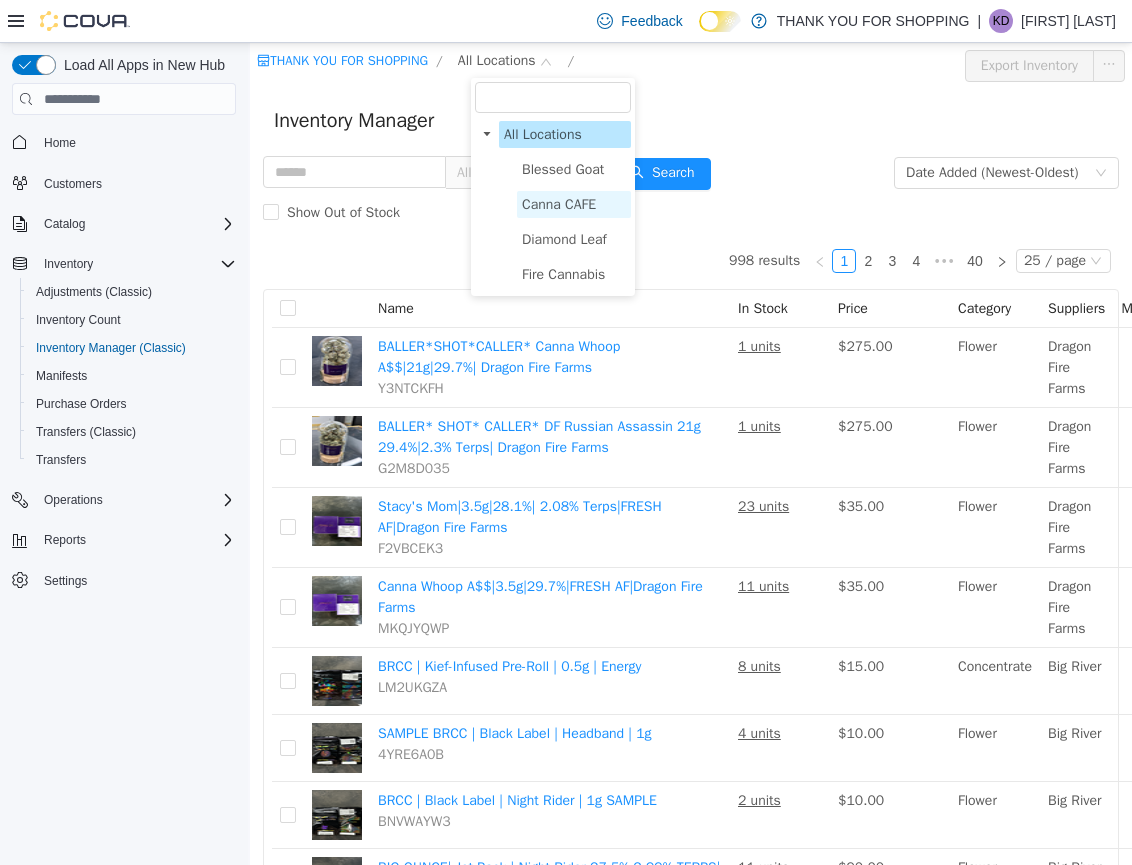 click on "Canna CAFE" at bounding box center (559, 204) 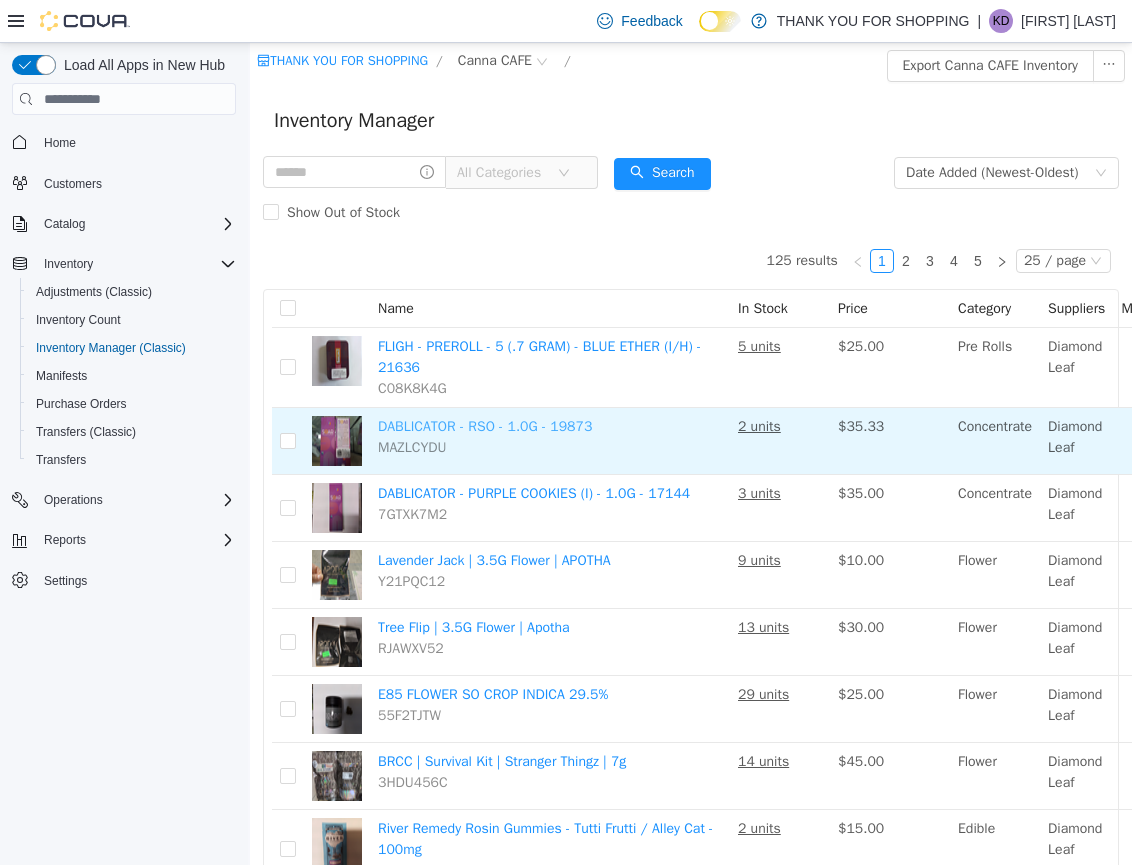 click on "DABLICATOR - RSO - 1.0G - 19873" at bounding box center (485, 426) 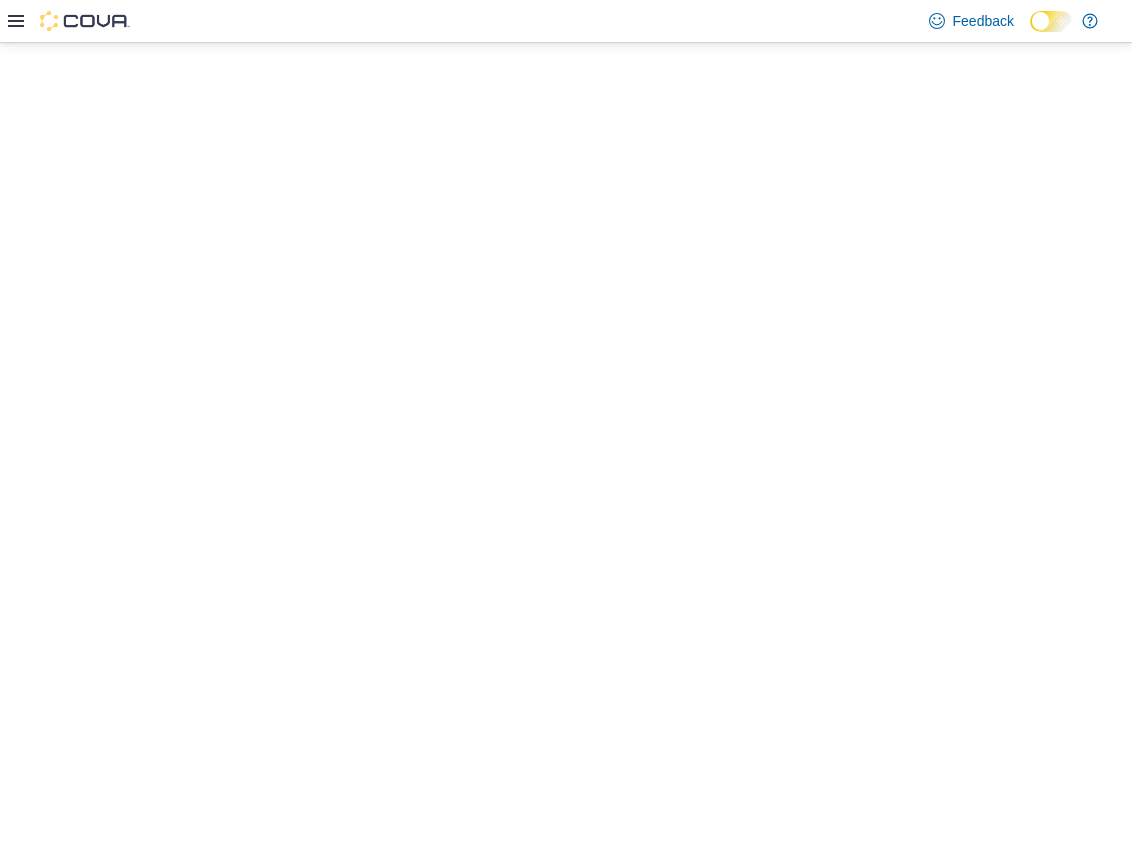 scroll, scrollTop: 0, scrollLeft: 0, axis: both 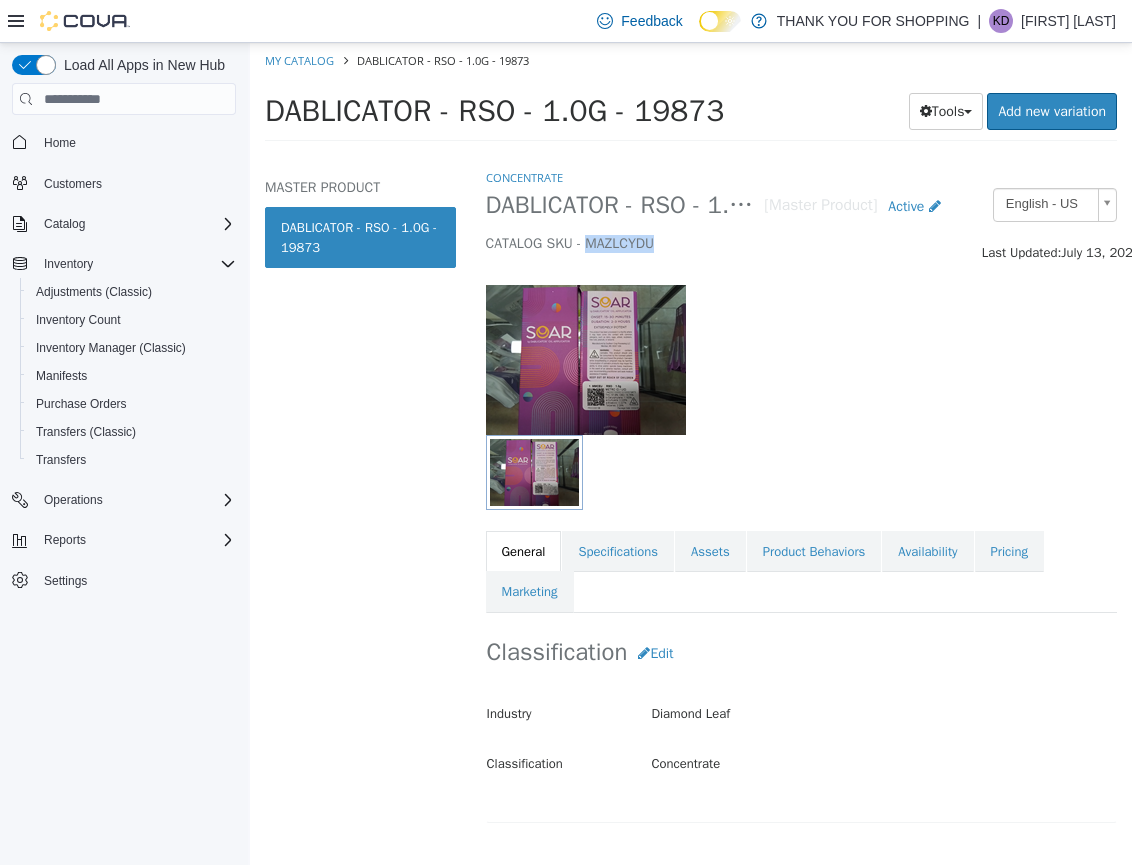 drag, startPoint x: 598, startPoint y: 245, endPoint x: 713, endPoint y: 245, distance: 115 